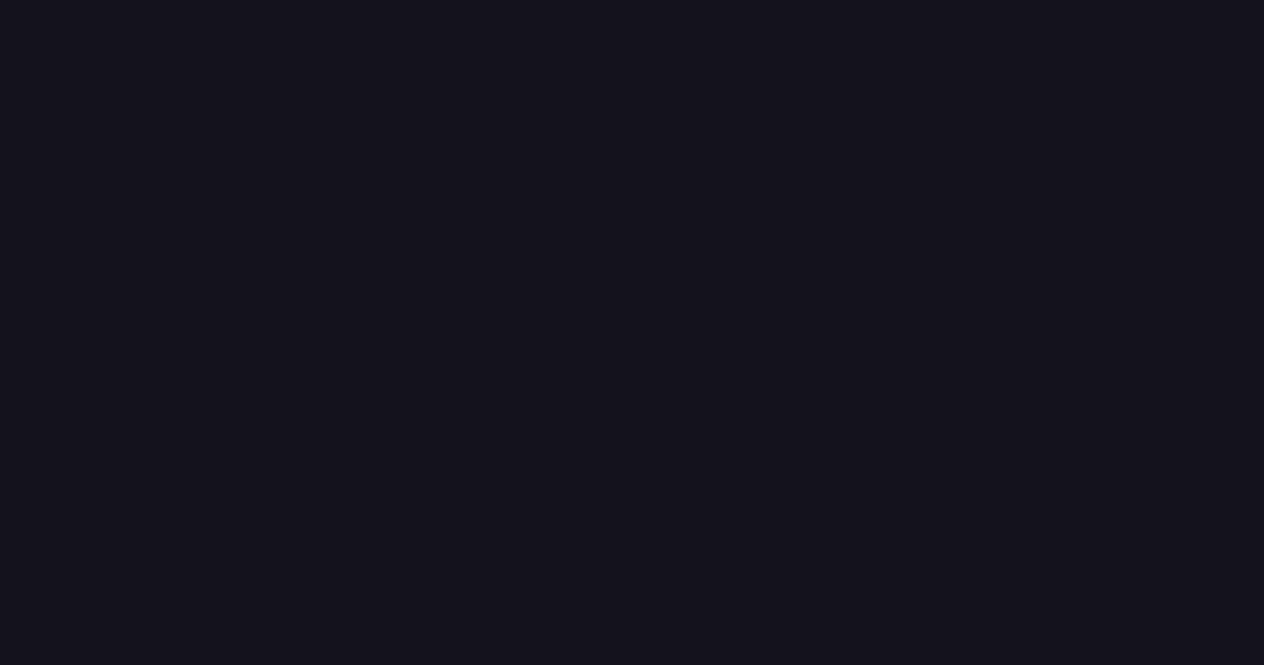 scroll, scrollTop: 0, scrollLeft: 0, axis: both 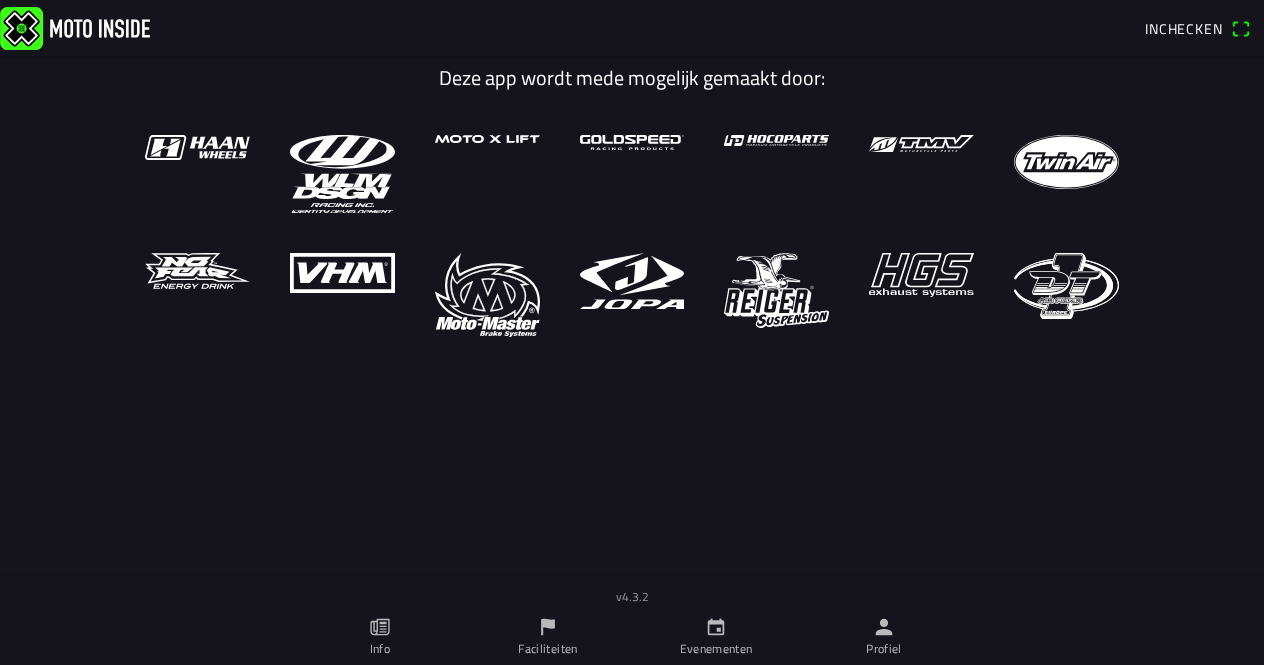 click on "Profiel" 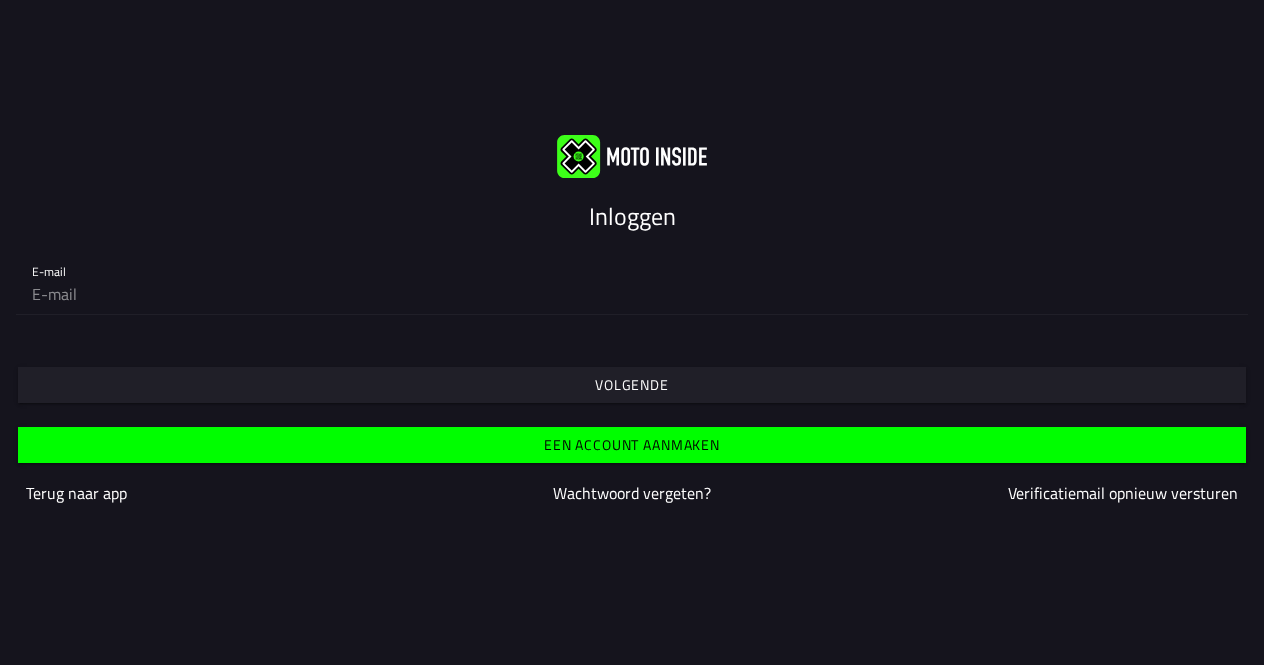 click 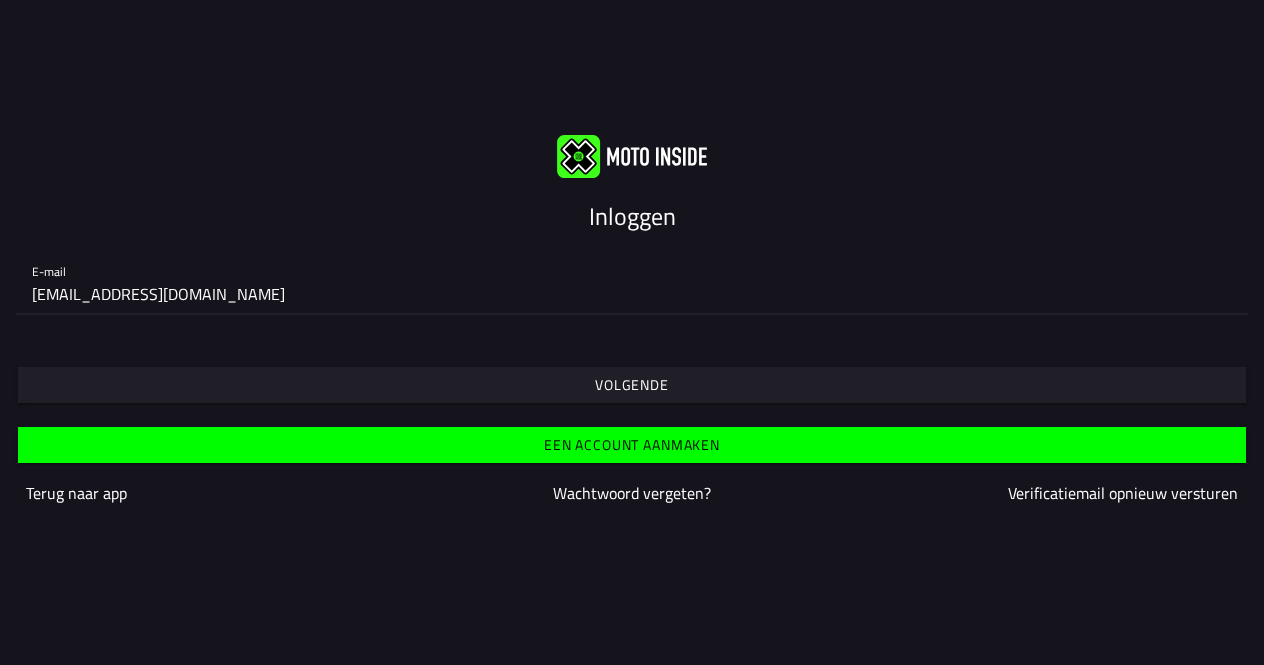 type on "[EMAIL_ADDRESS][DOMAIN_NAME]" 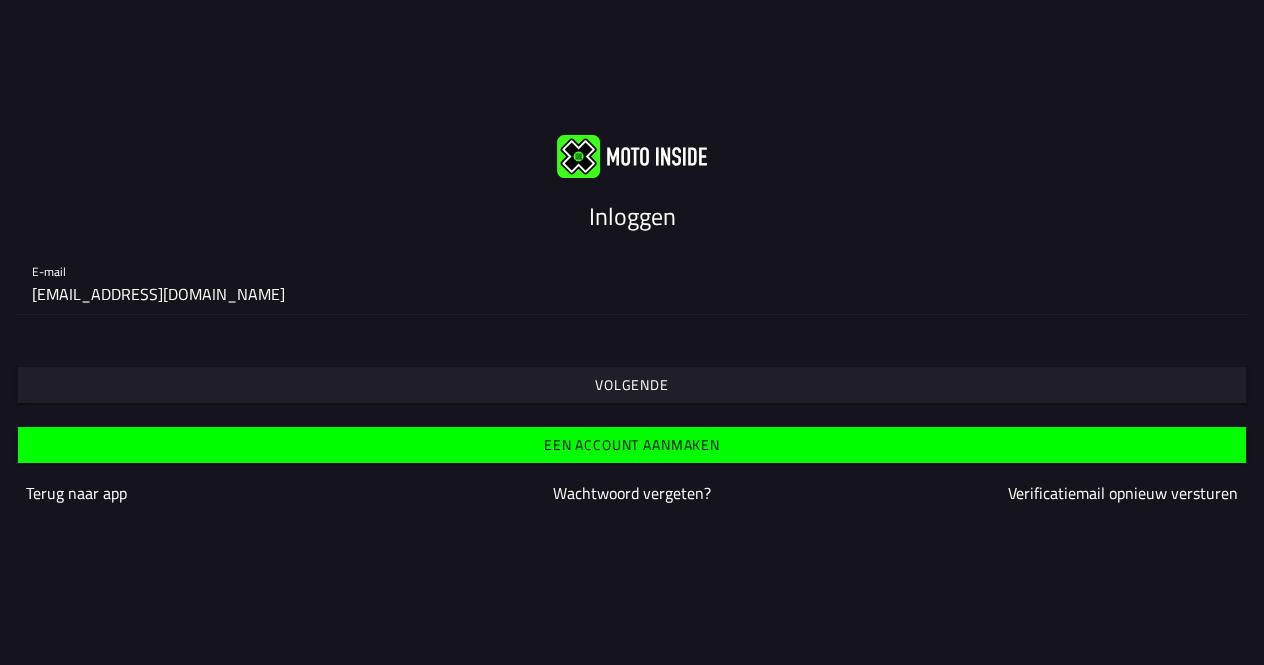 click on "Volgende" at bounding box center (0, 0) 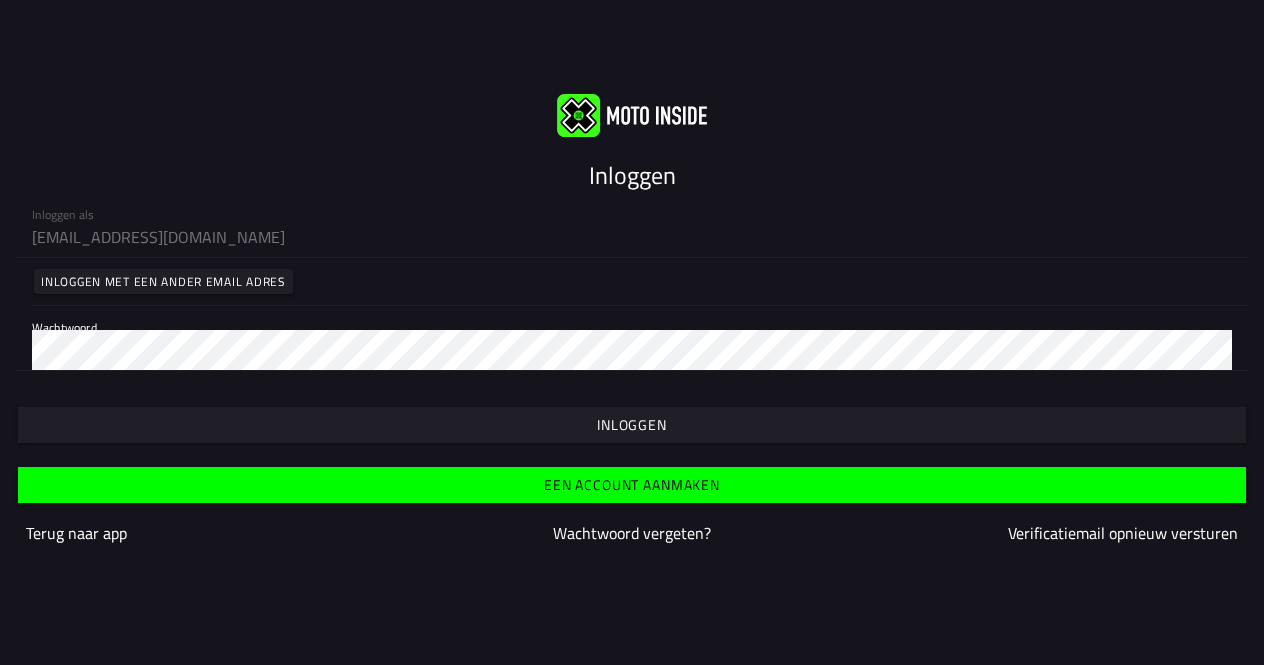 click on "Inloggen" at bounding box center (0, 0) 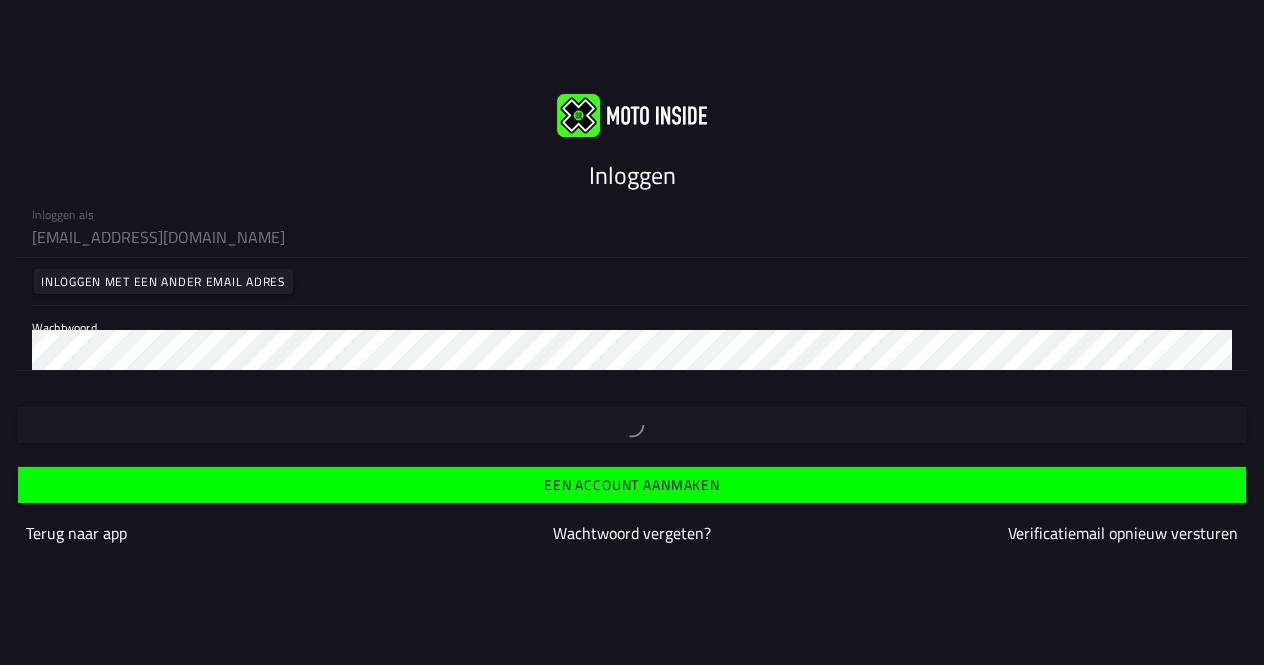 type 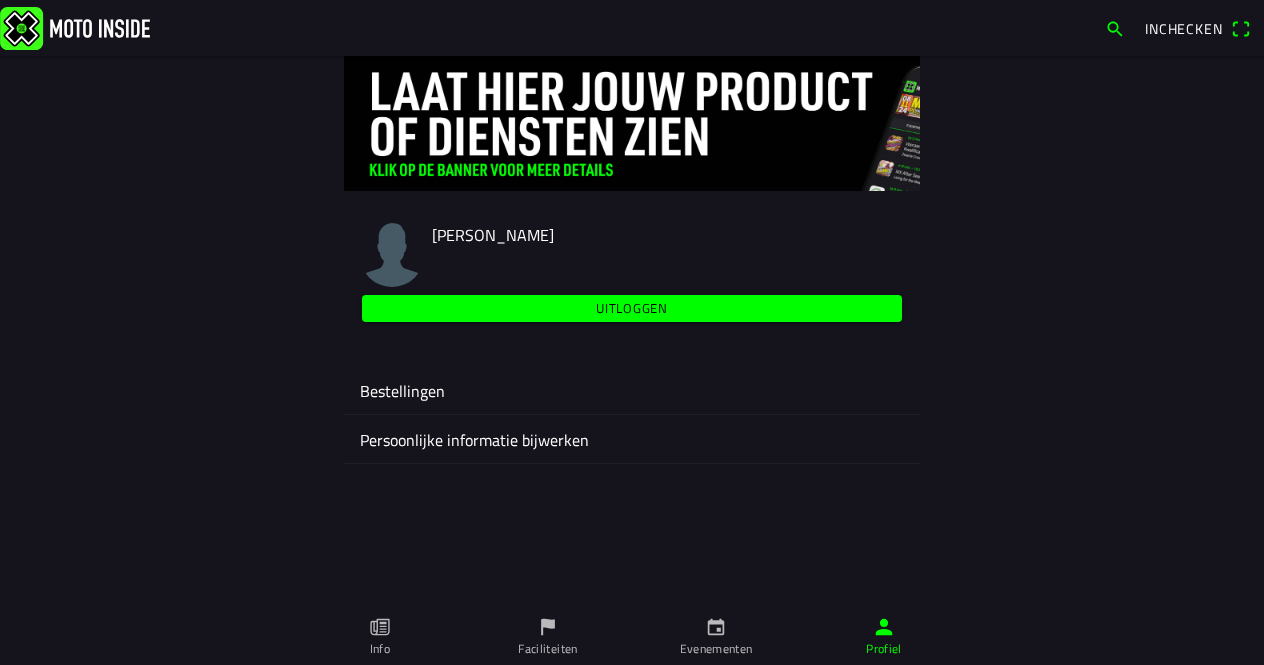 click 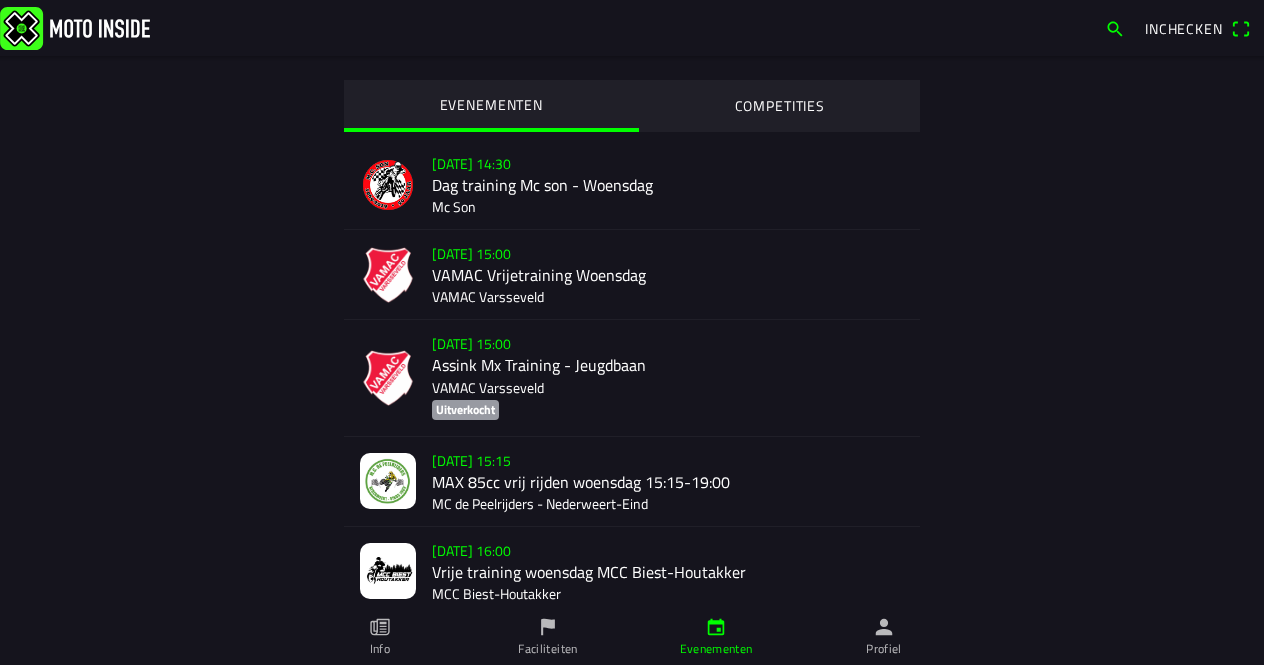 click on "Inchecken" at bounding box center (1184, 28) 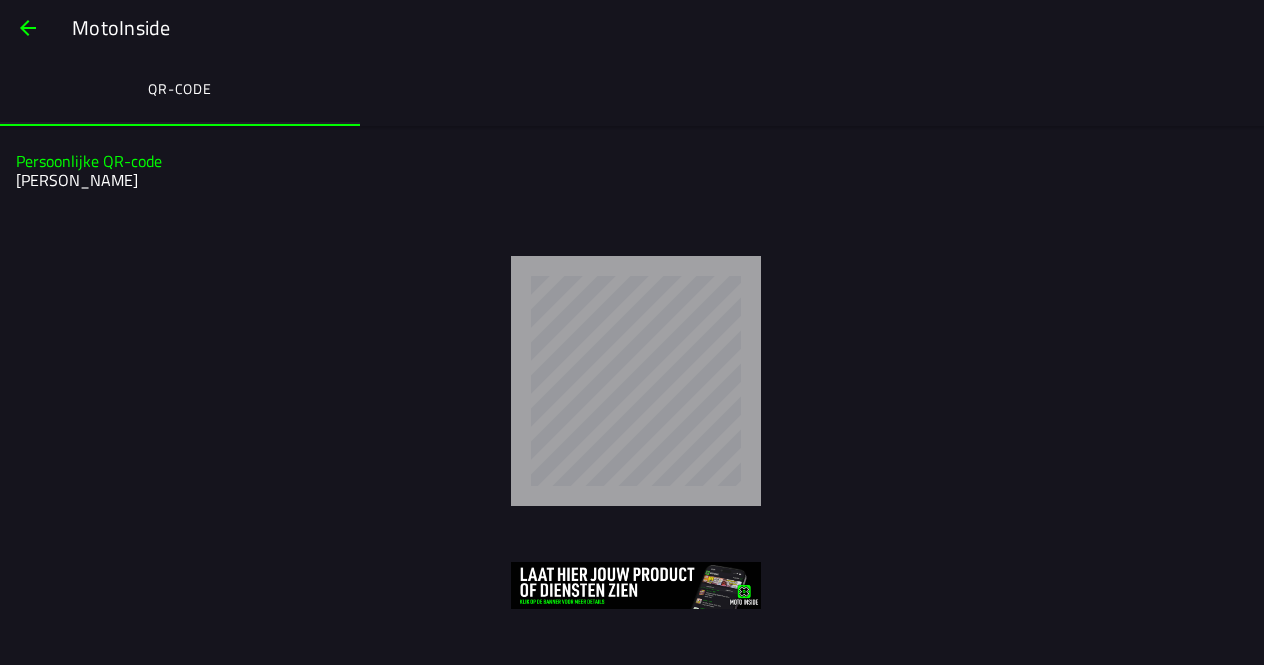 click at bounding box center [28, 28] 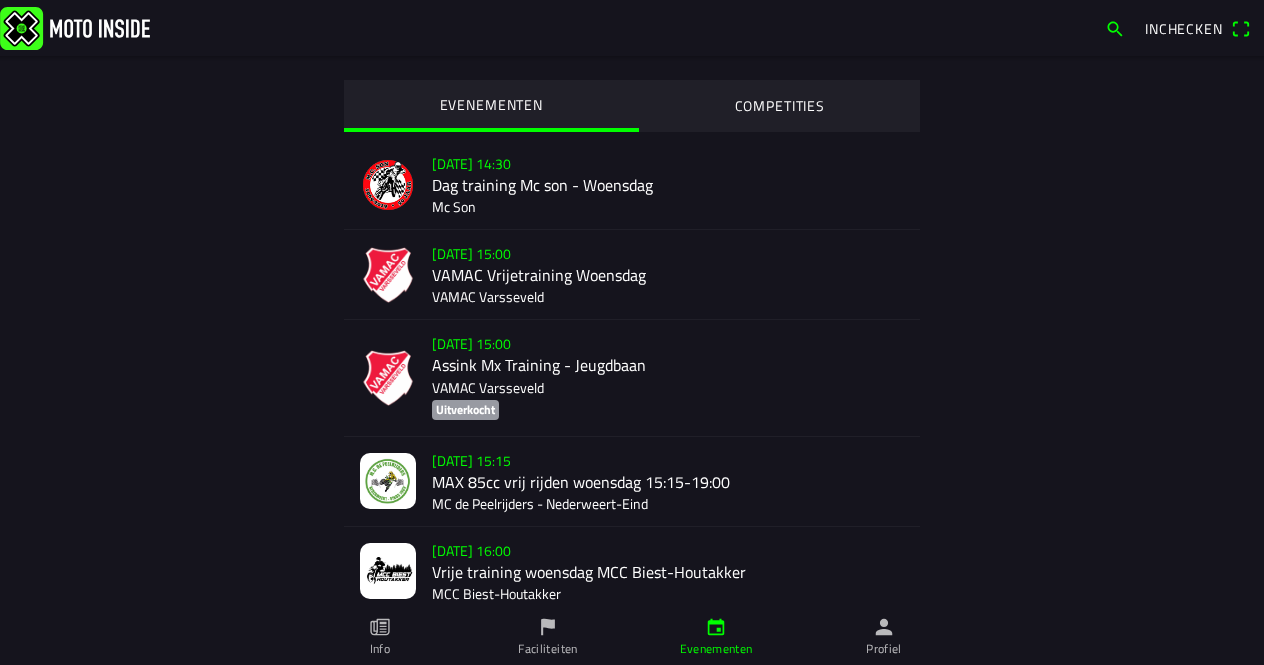 click 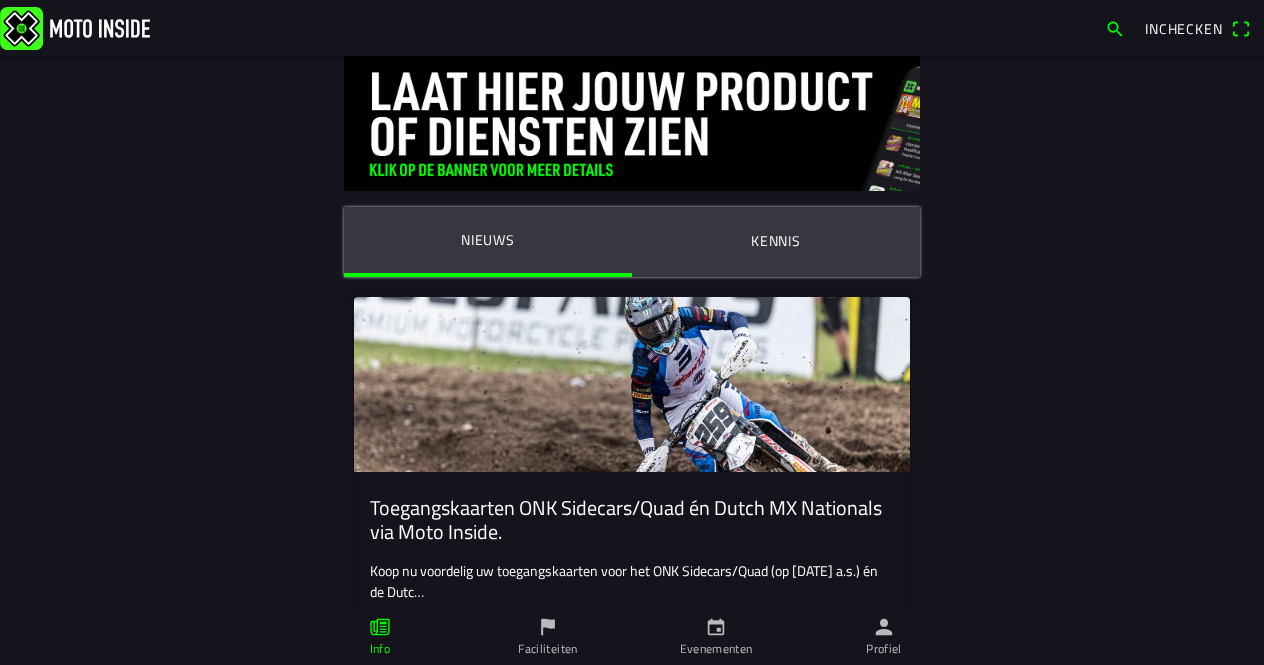 click 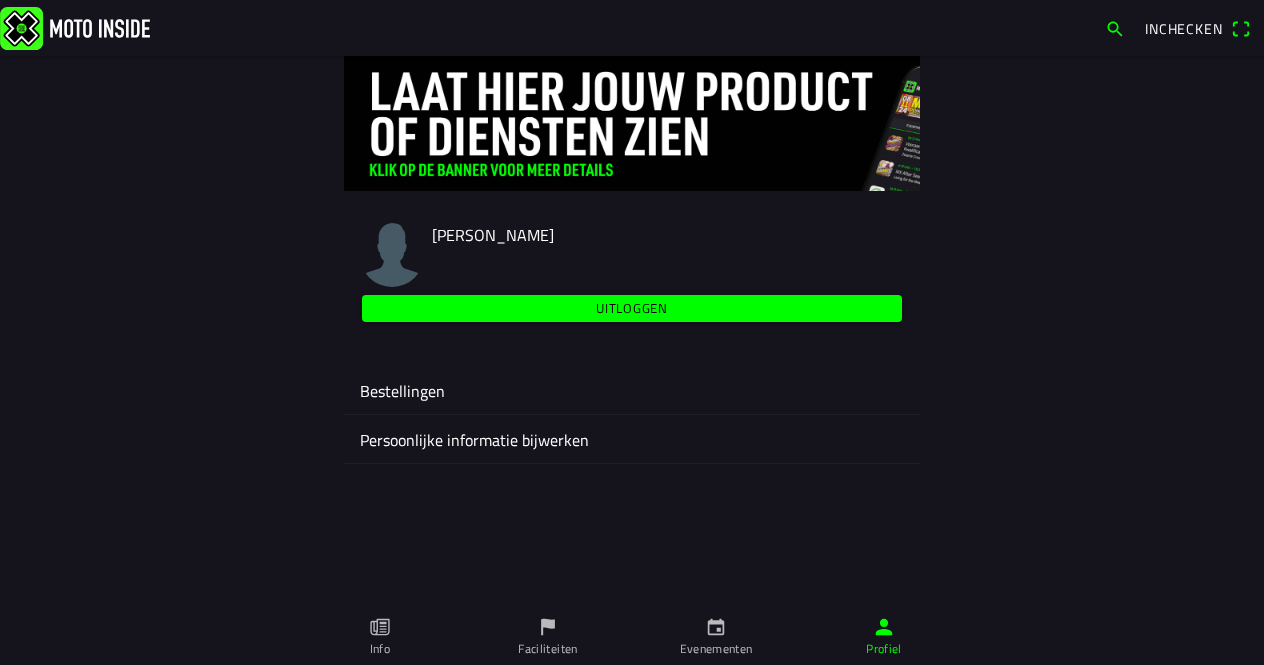 click on "Uitloggen" at bounding box center (0, 0) 